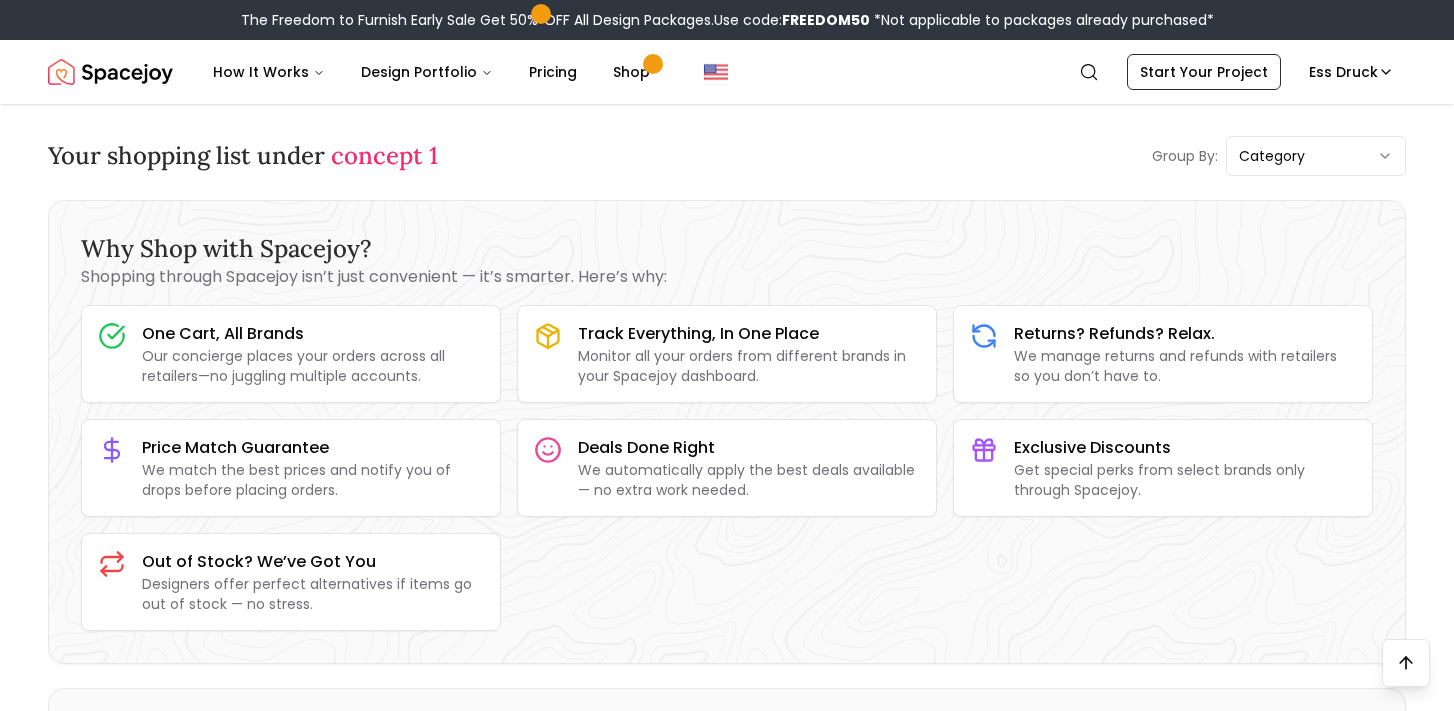 scroll, scrollTop: 1836, scrollLeft: 0, axis: vertical 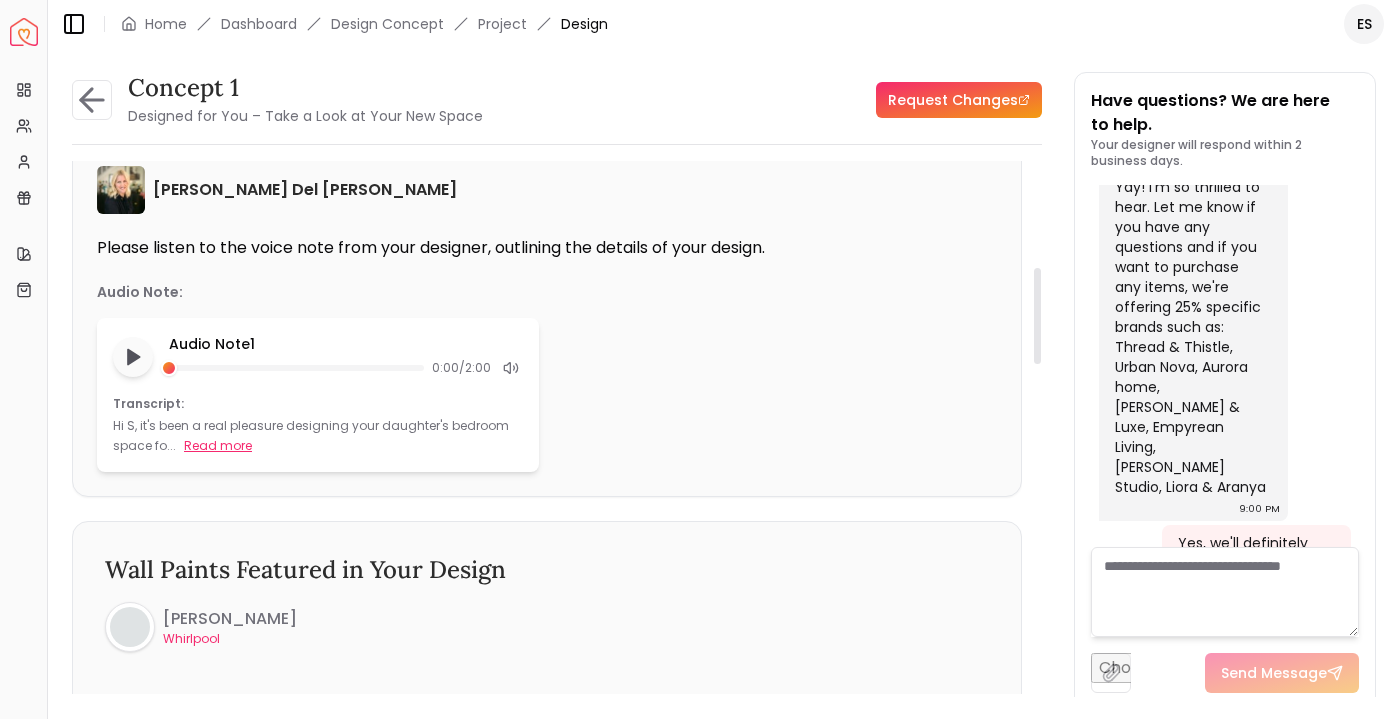 click on "Read more" at bounding box center [218, 446] 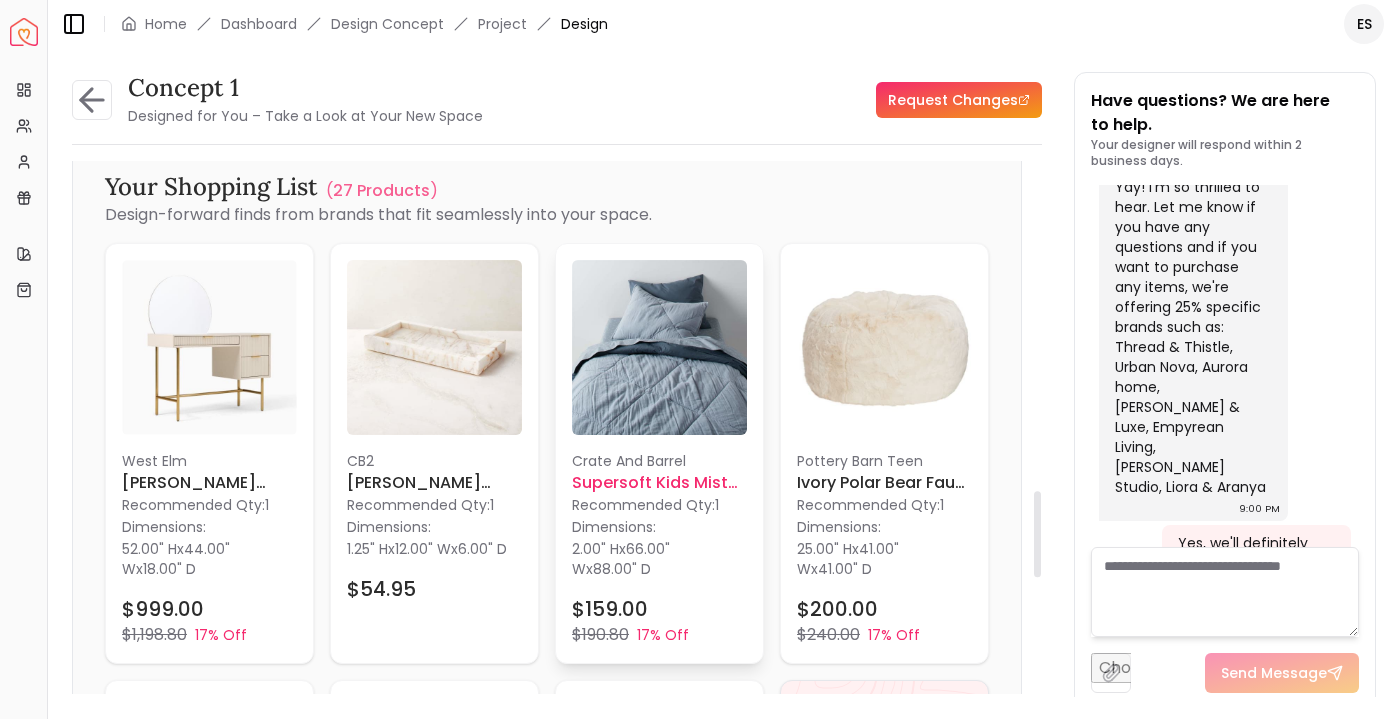 scroll, scrollTop: 2054, scrollLeft: 0, axis: vertical 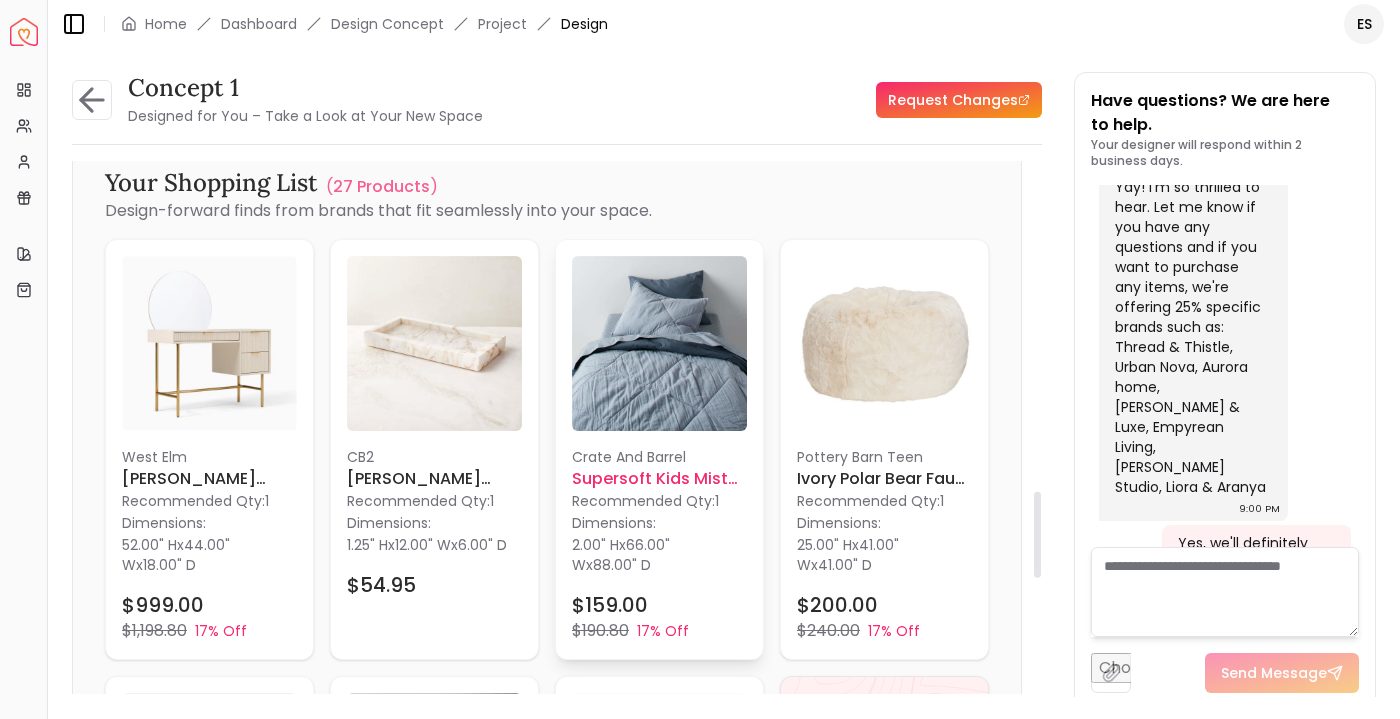 click on "Supersoft Kids Mist Blue Gauze Cotton Quilt-Twin" at bounding box center (659, 479) 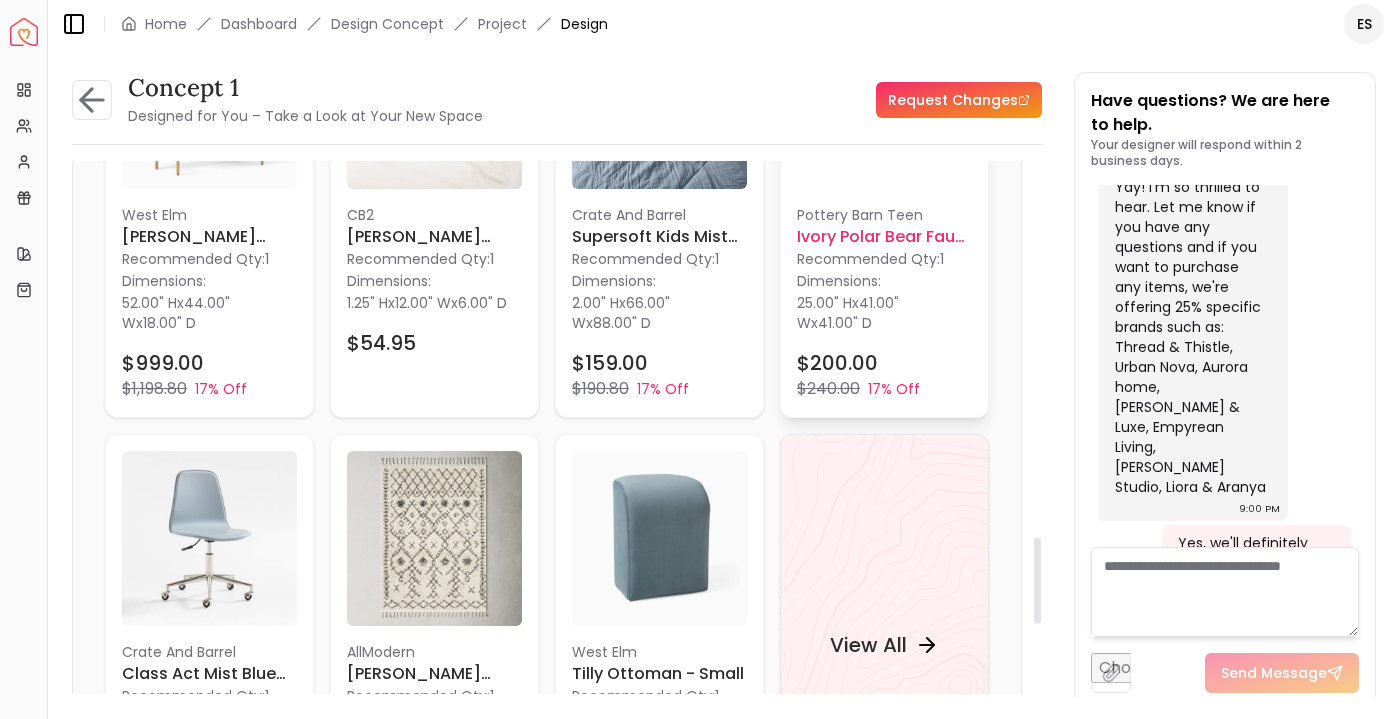 scroll, scrollTop: 2373, scrollLeft: 0, axis: vertical 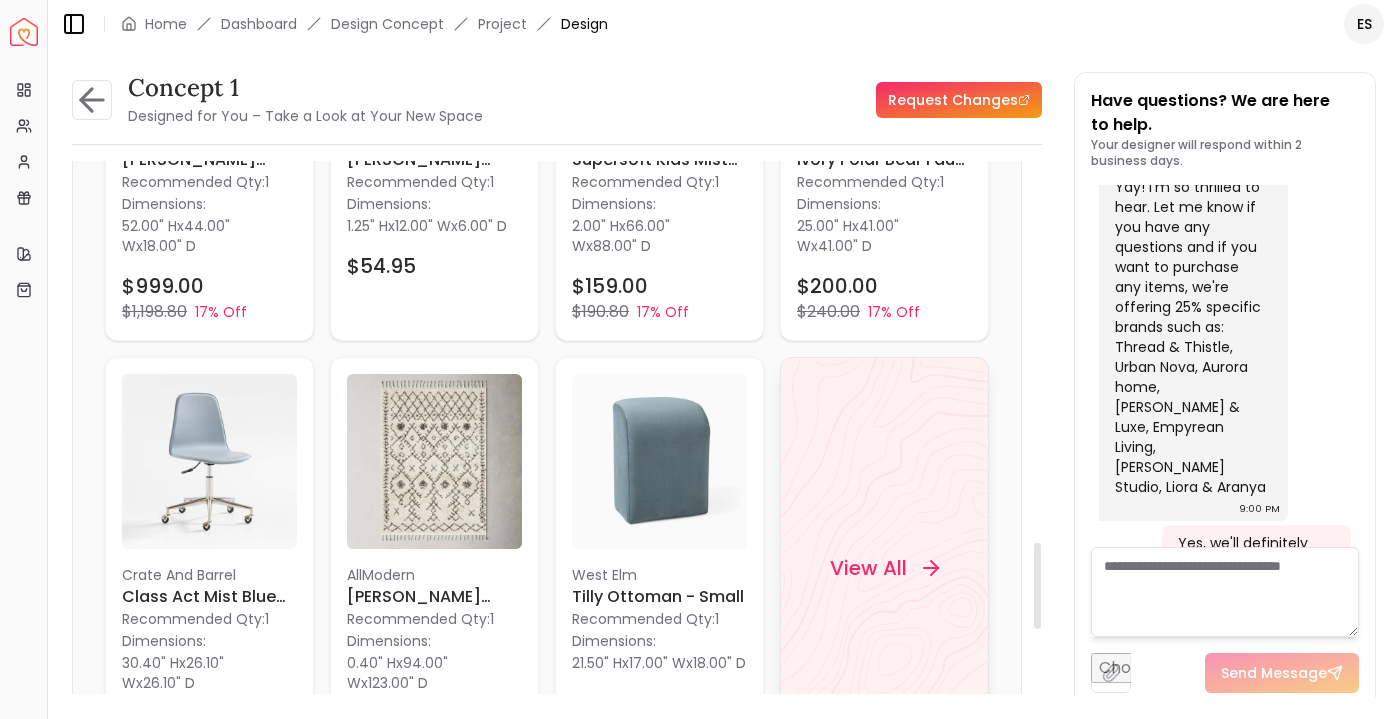 click on "View All" at bounding box center (884, 567) 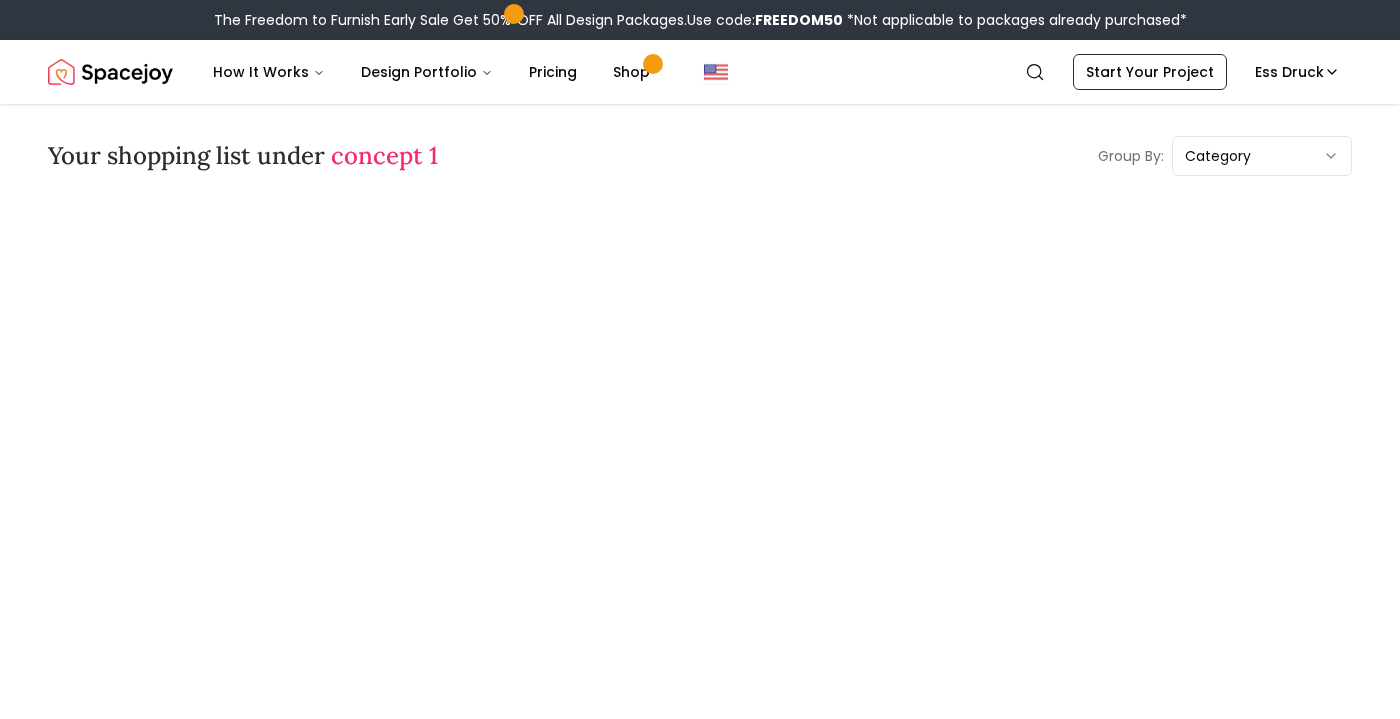 scroll, scrollTop: 0, scrollLeft: 0, axis: both 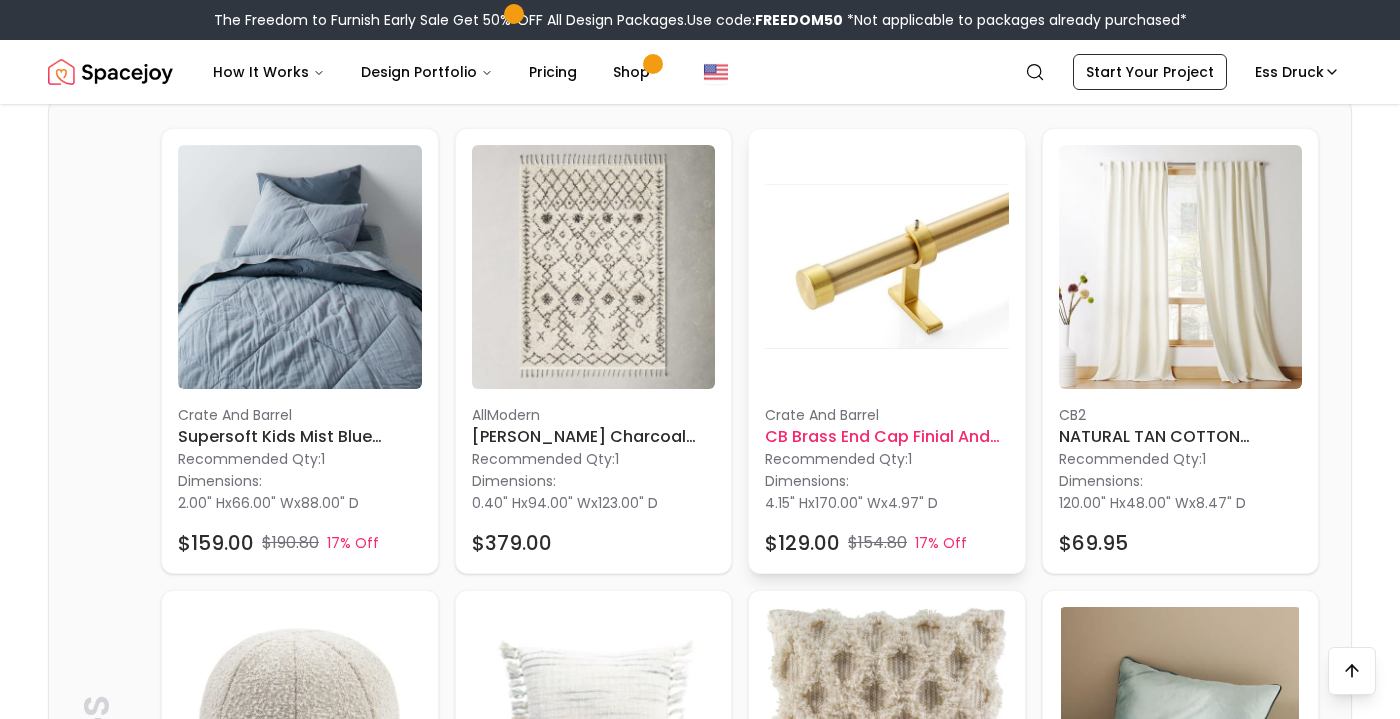 click on "CB Brass End Cap Finial and Curtain Rod Set 170"" at bounding box center [887, 437] 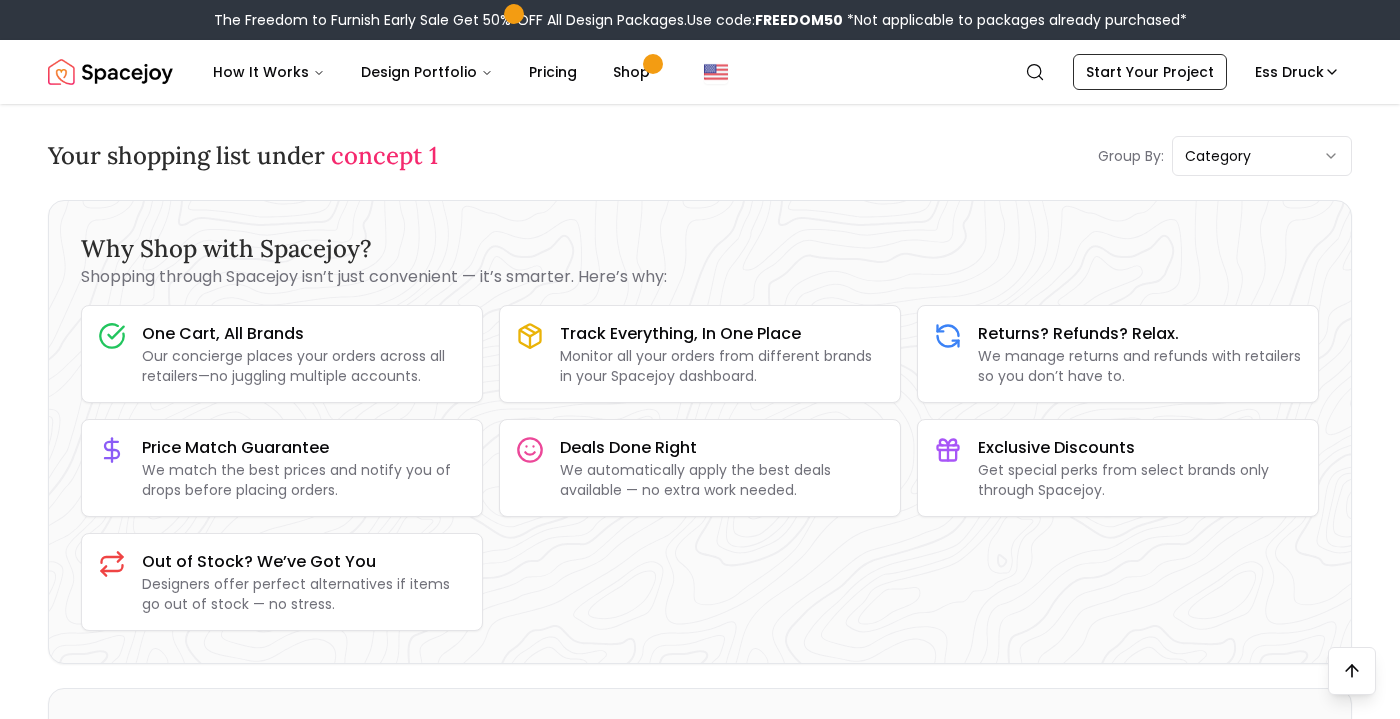 scroll, scrollTop: 1795, scrollLeft: 0, axis: vertical 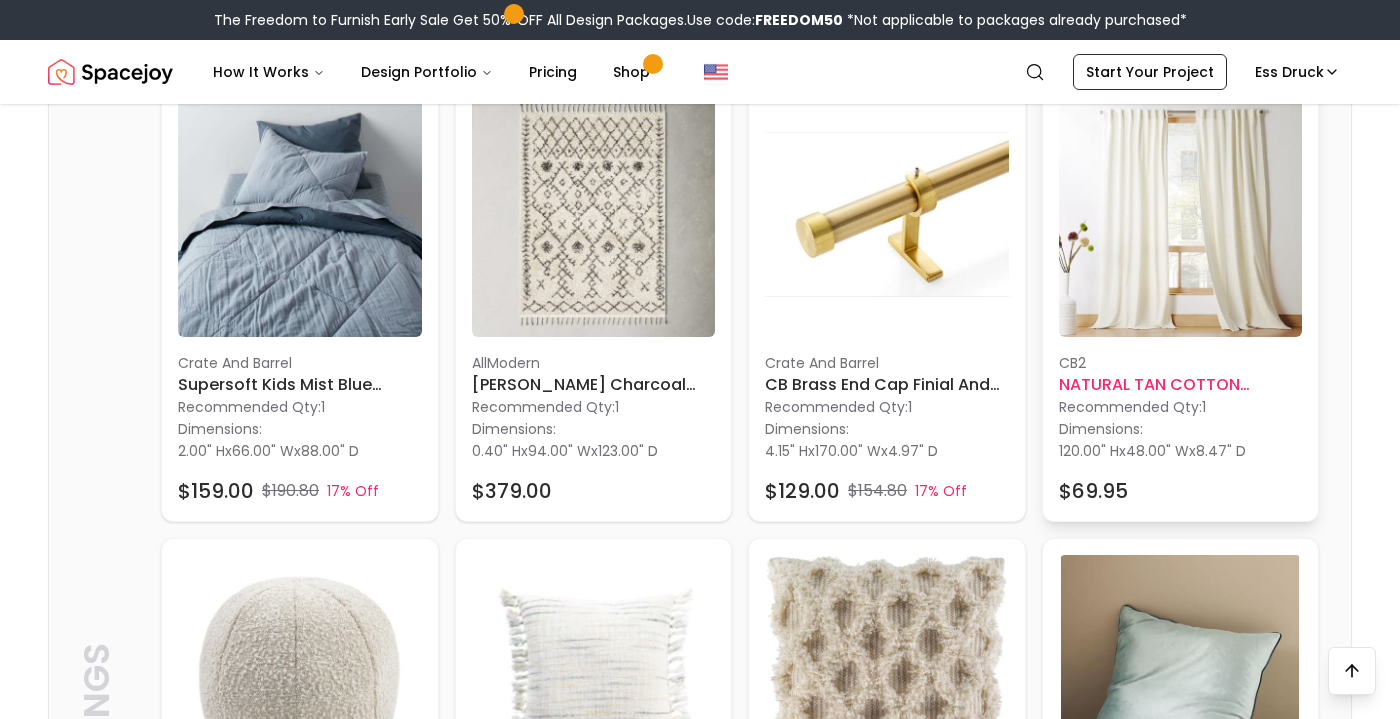 click on "Dimensions:  120.00"   H  x  48.00"   W  x  8.47"   D" at bounding box center [1181, 439] 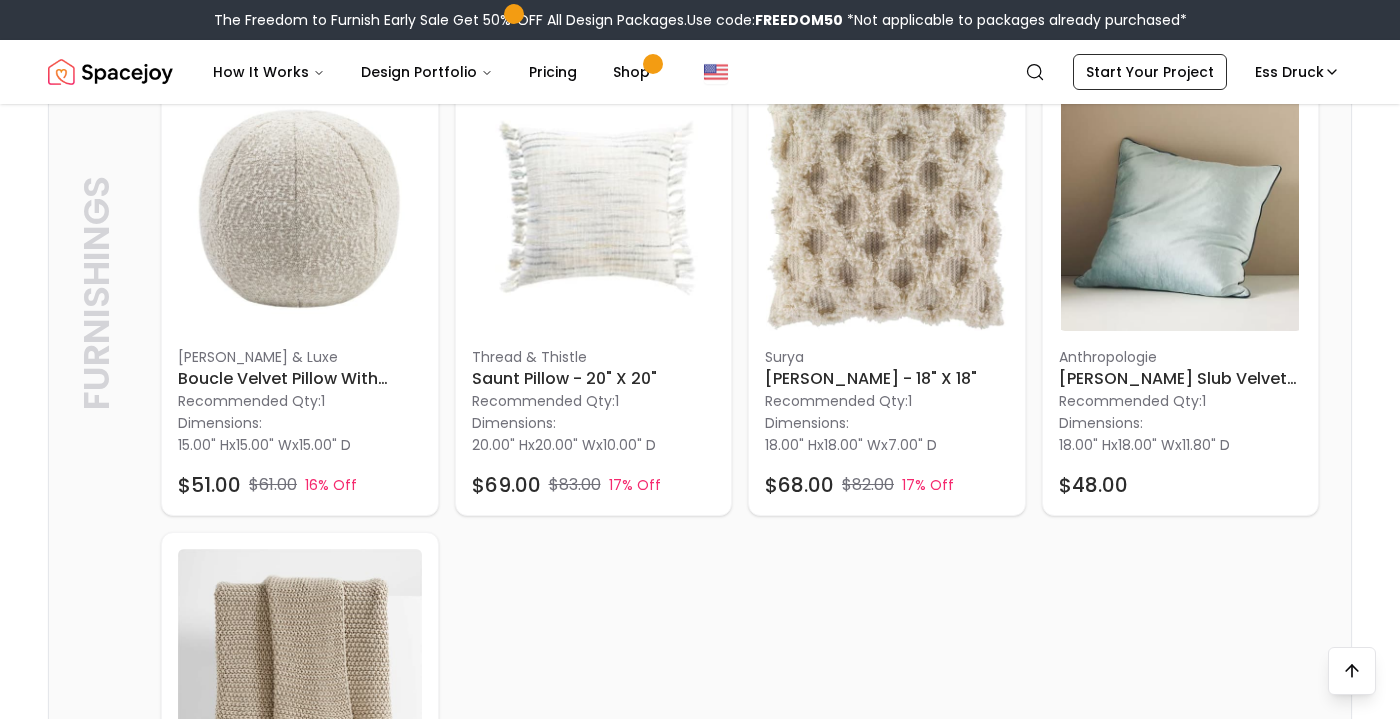 scroll, scrollTop: 3108, scrollLeft: 0, axis: vertical 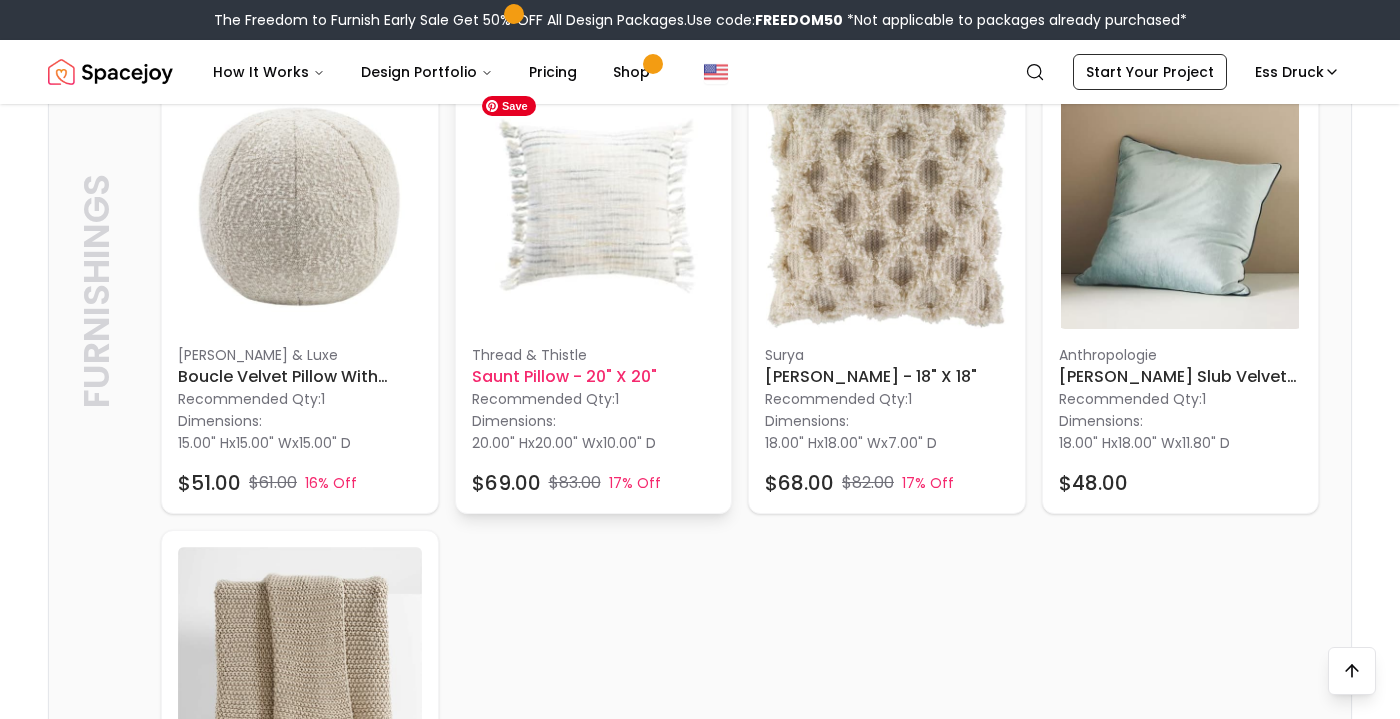 click at bounding box center [594, 208] 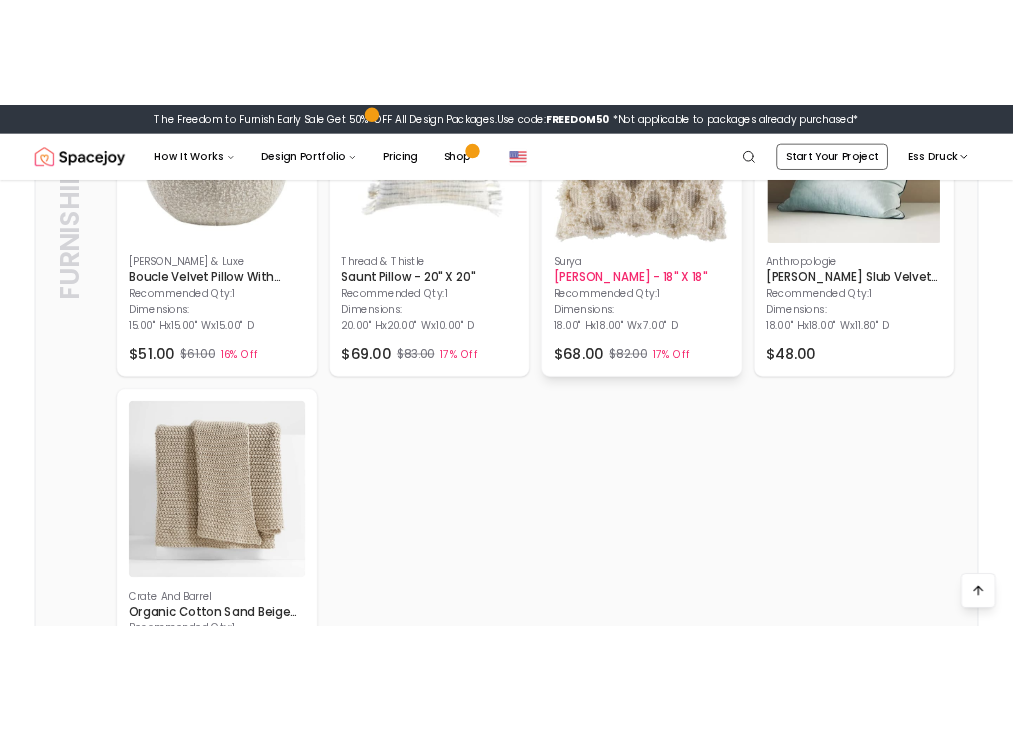scroll, scrollTop: 3255, scrollLeft: 0, axis: vertical 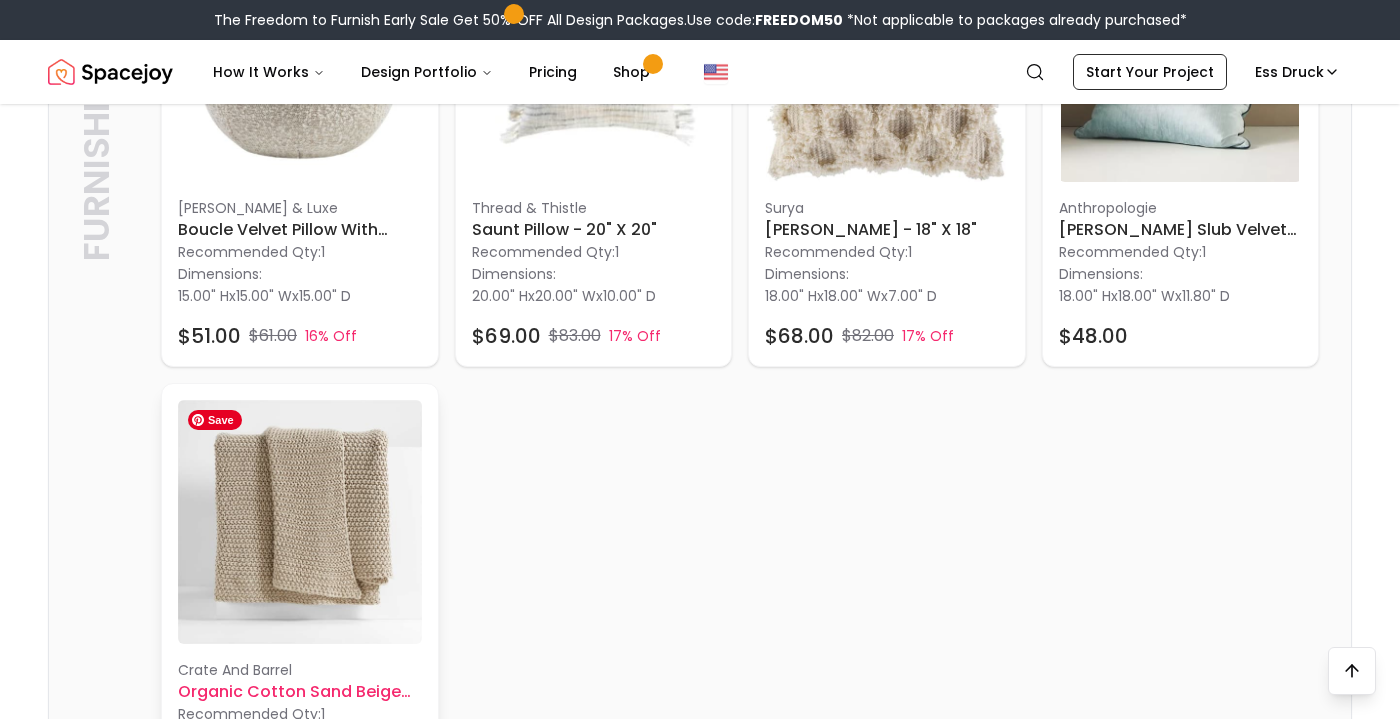 click at bounding box center [300, 522] 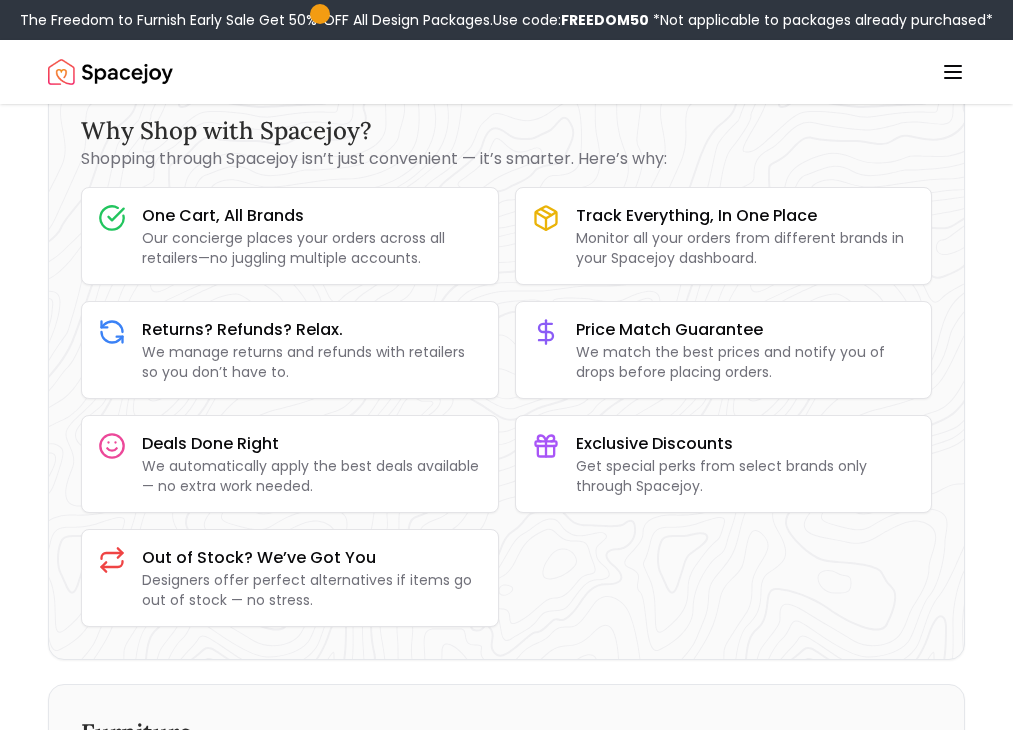 scroll, scrollTop: 0, scrollLeft: 0, axis: both 